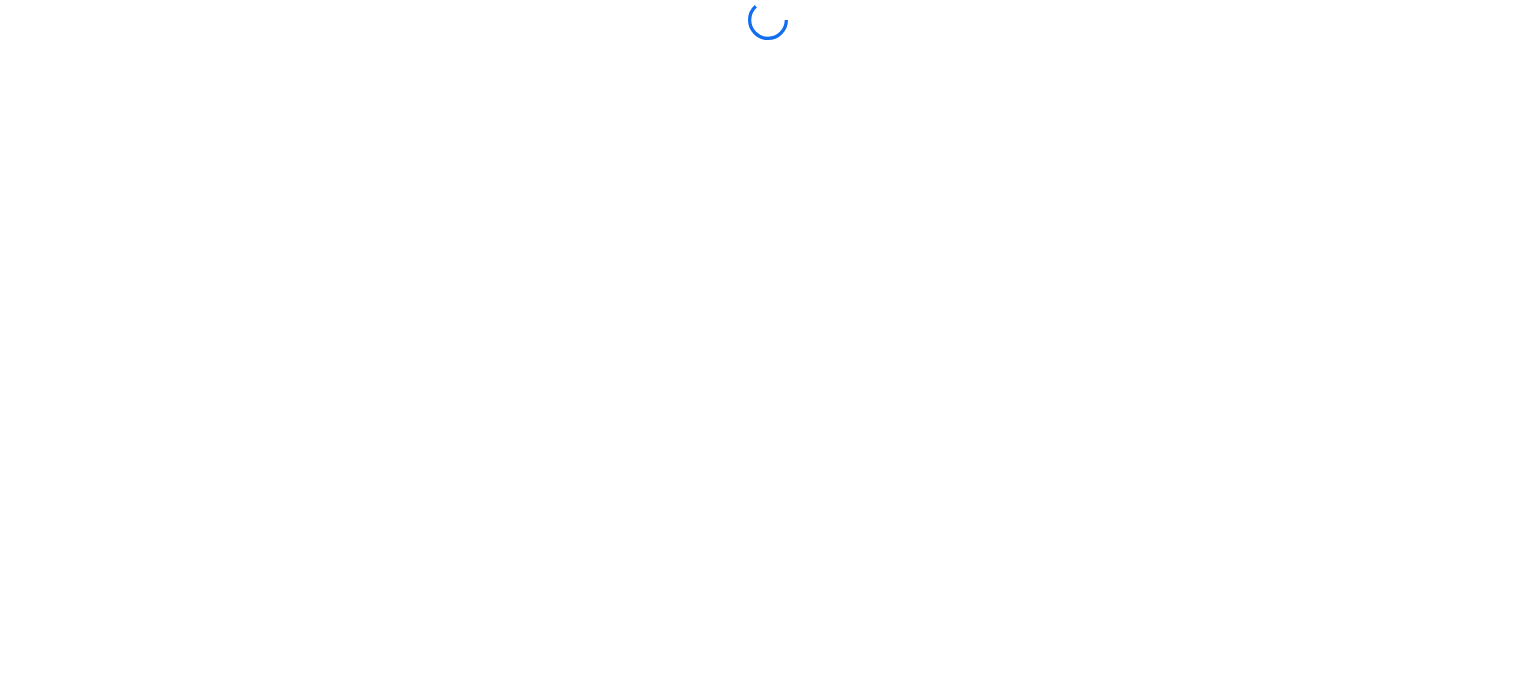 scroll, scrollTop: 0, scrollLeft: 0, axis: both 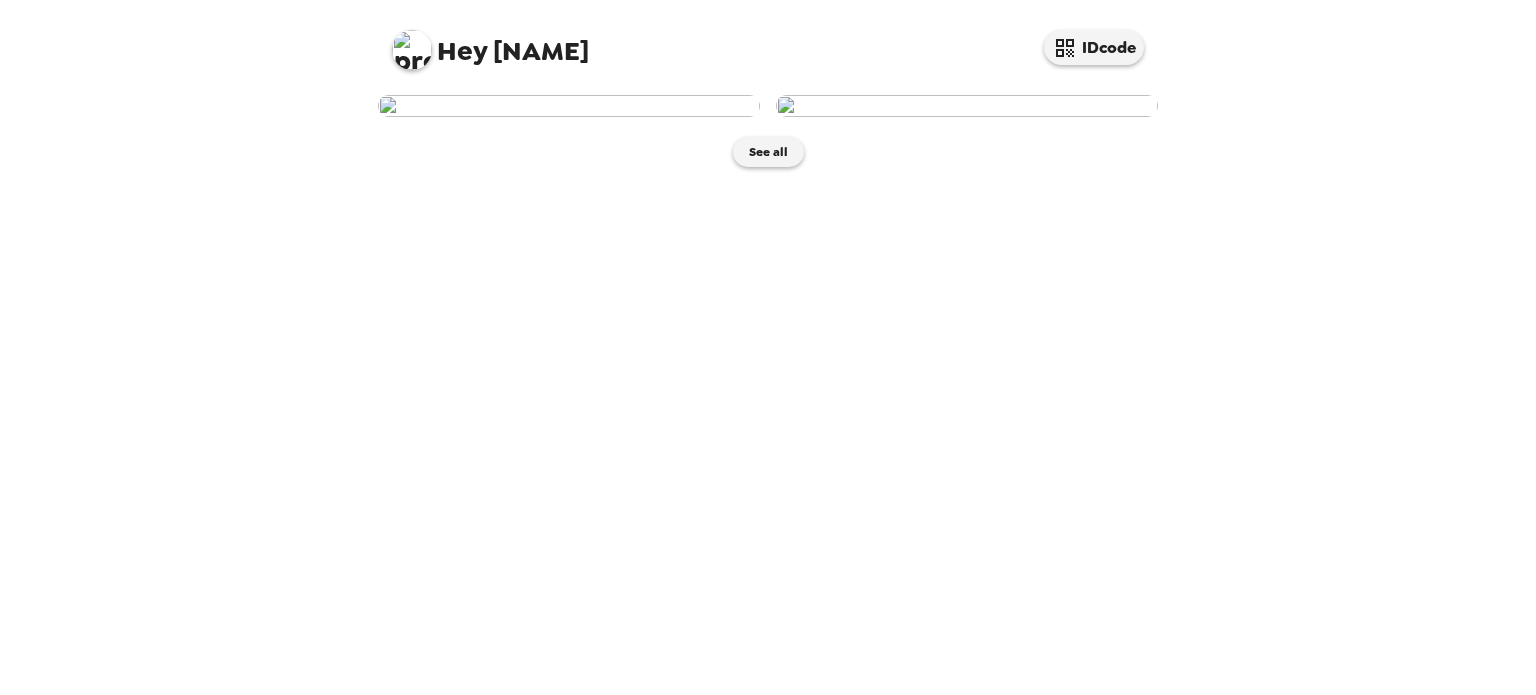 click at bounding box center (569, 106) 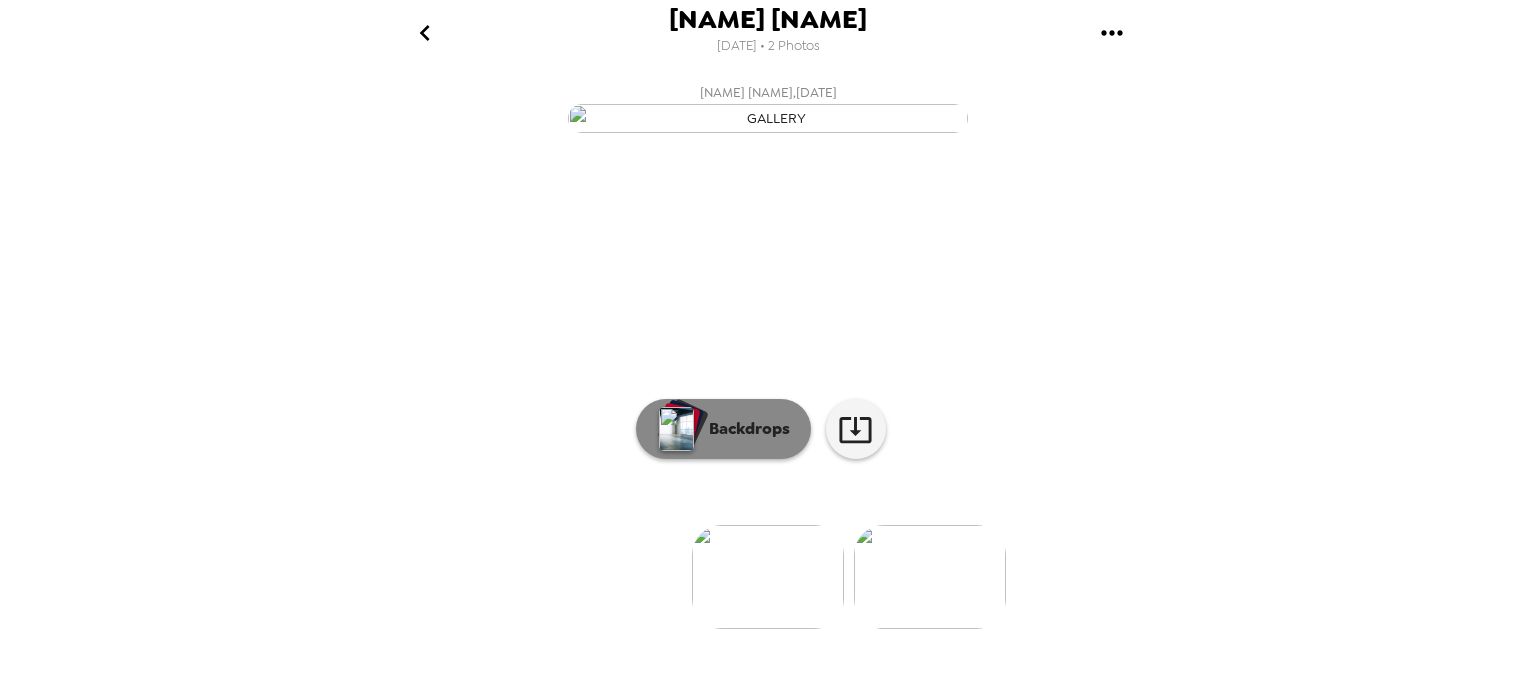 click on "Backdrops" at bounding box center (744, 429) 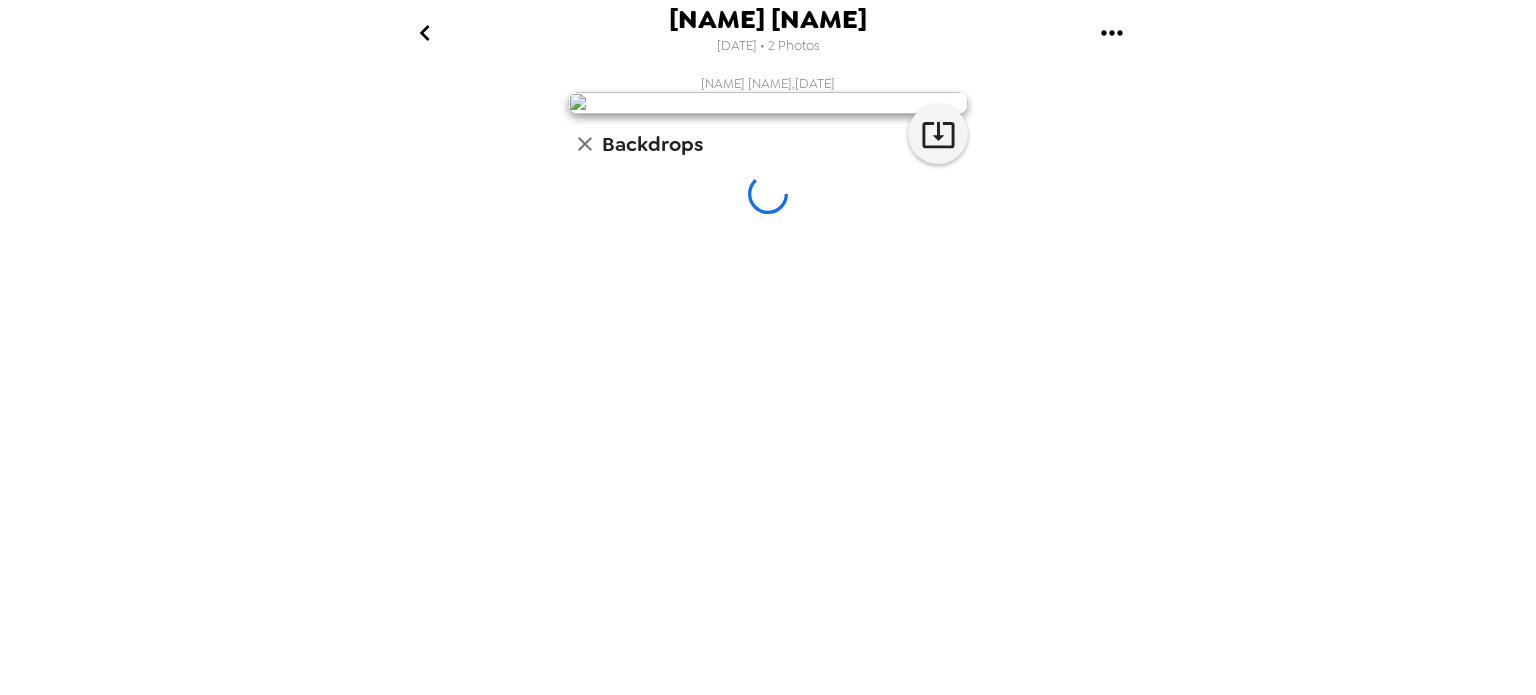 click 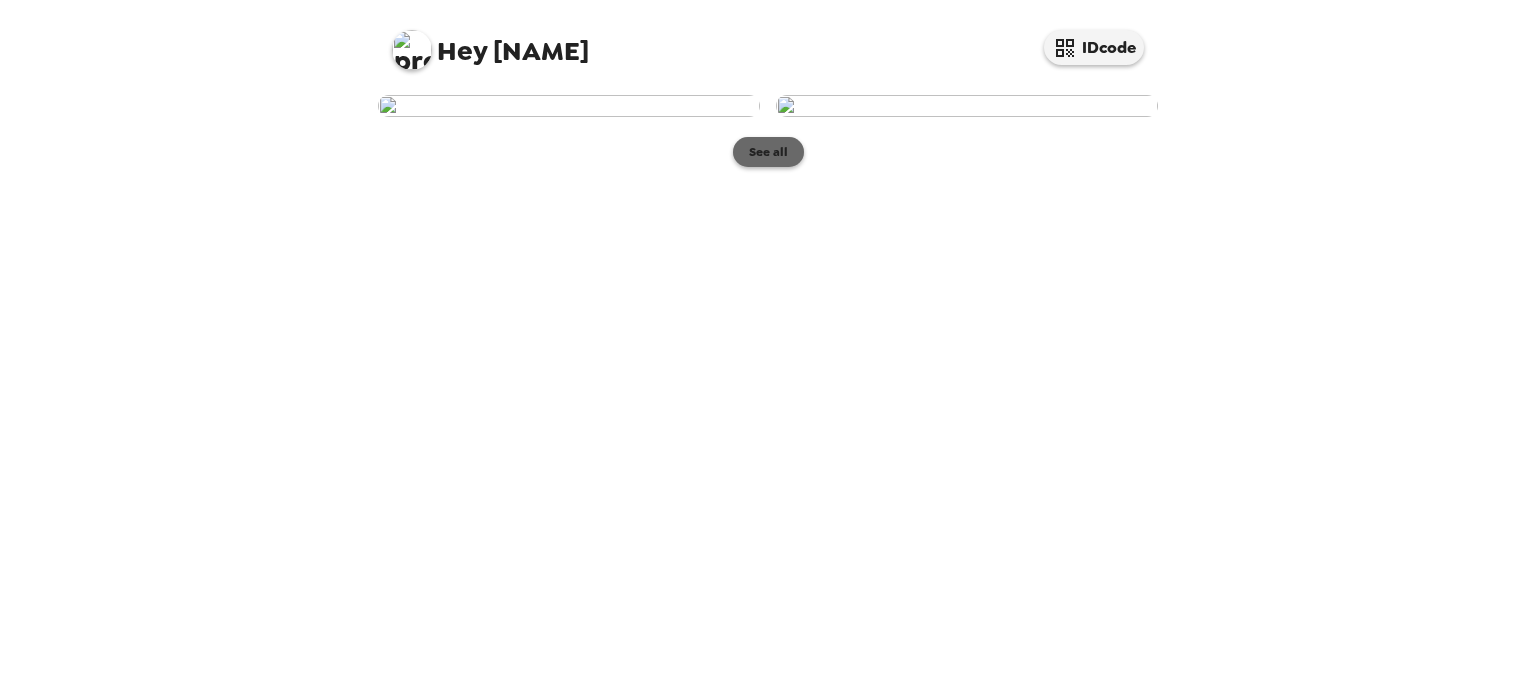 click on "See all" at bounding box center (768, 152) 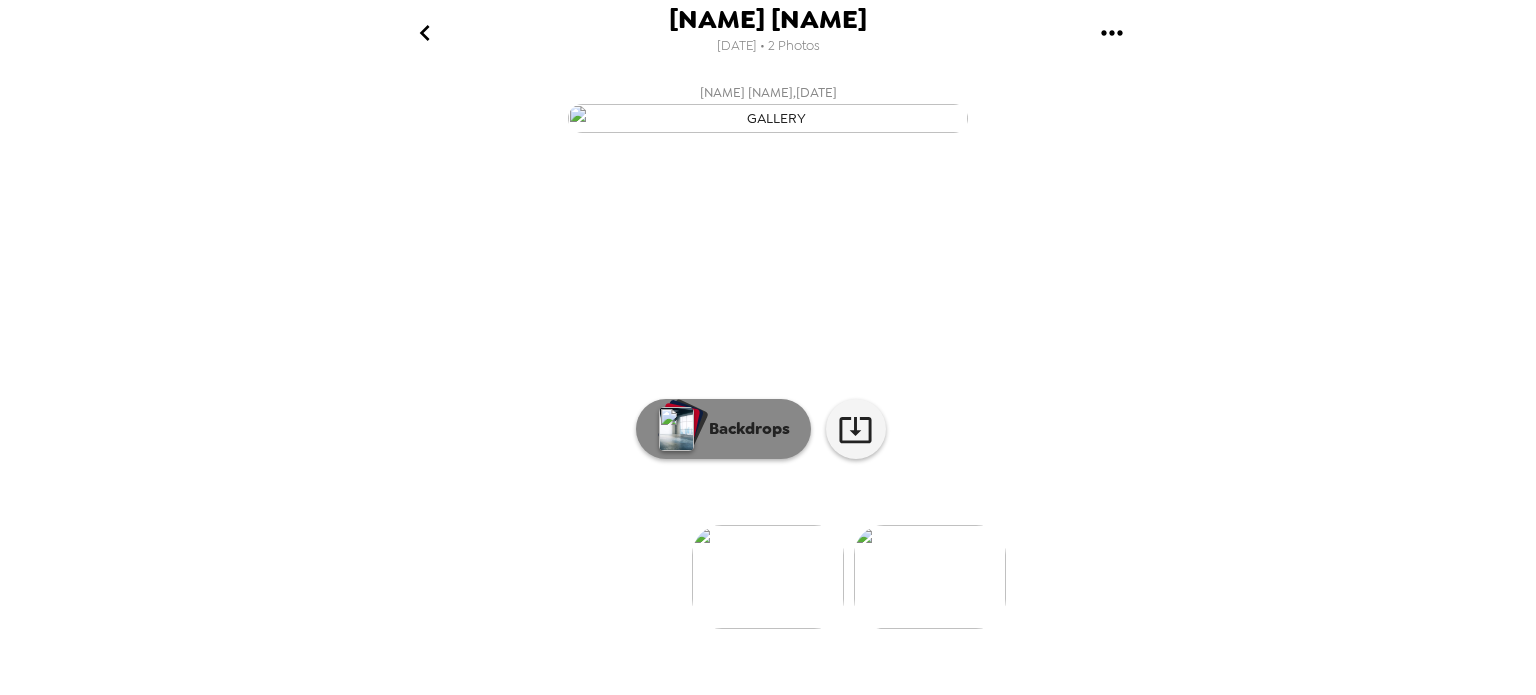 click on "Backdrops" at bounding box center [744, 429] 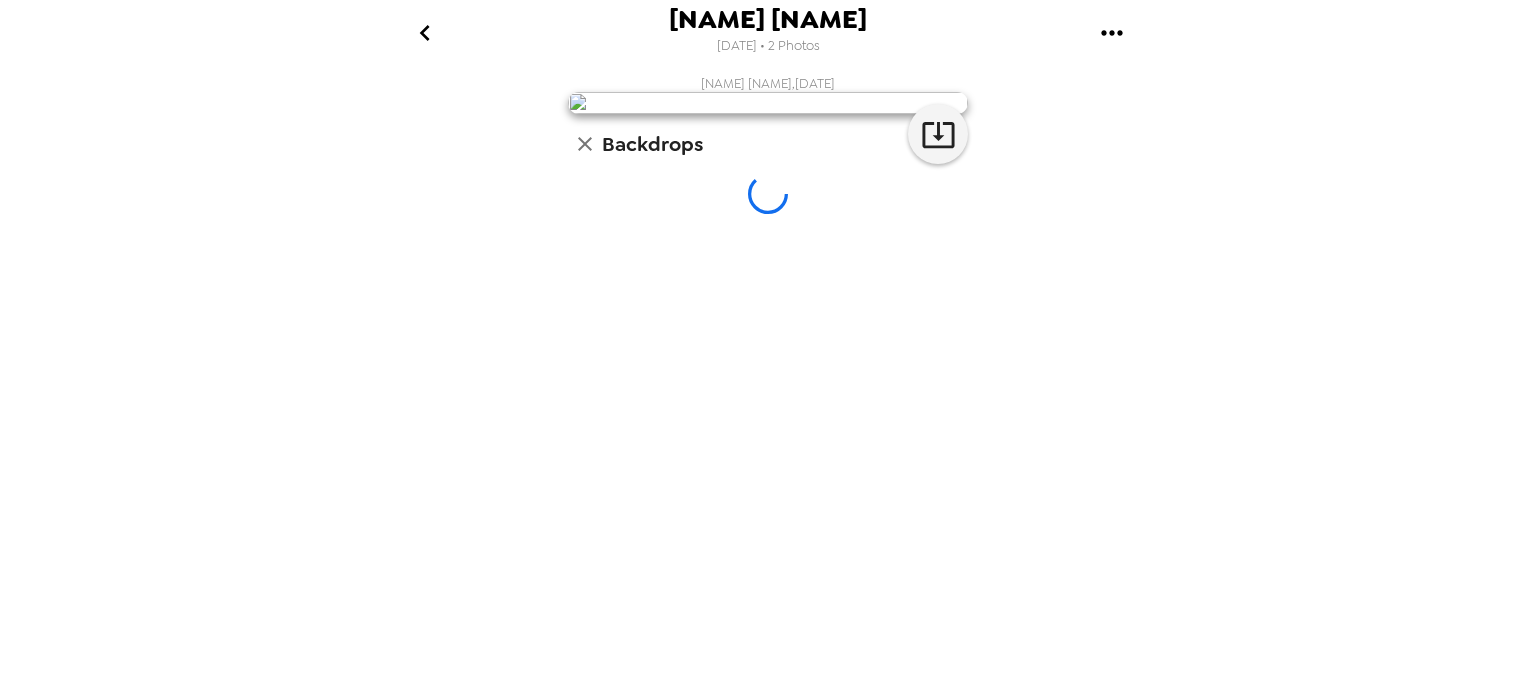 scroll, scrollTop: 60, scrollLeft: 0, axis: vertical 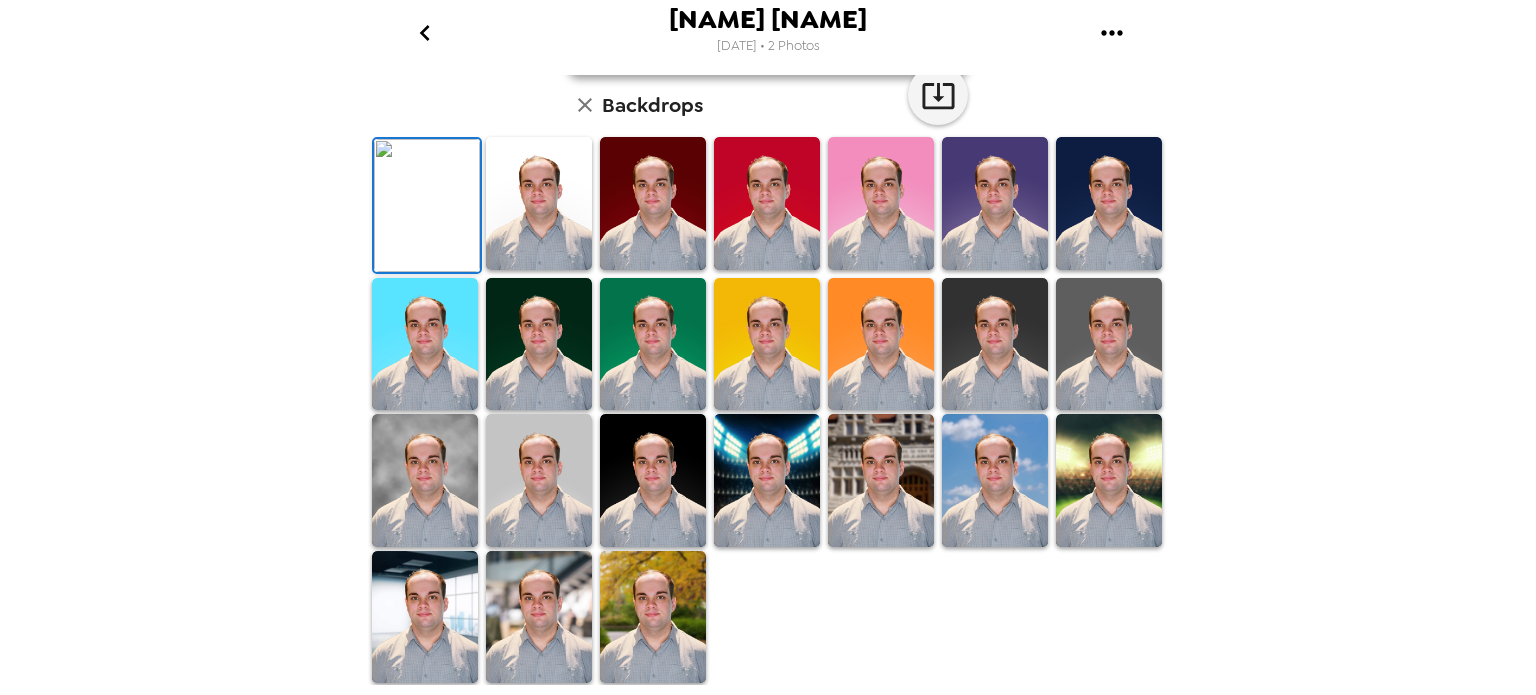 click at bounding box center [1109, 203] 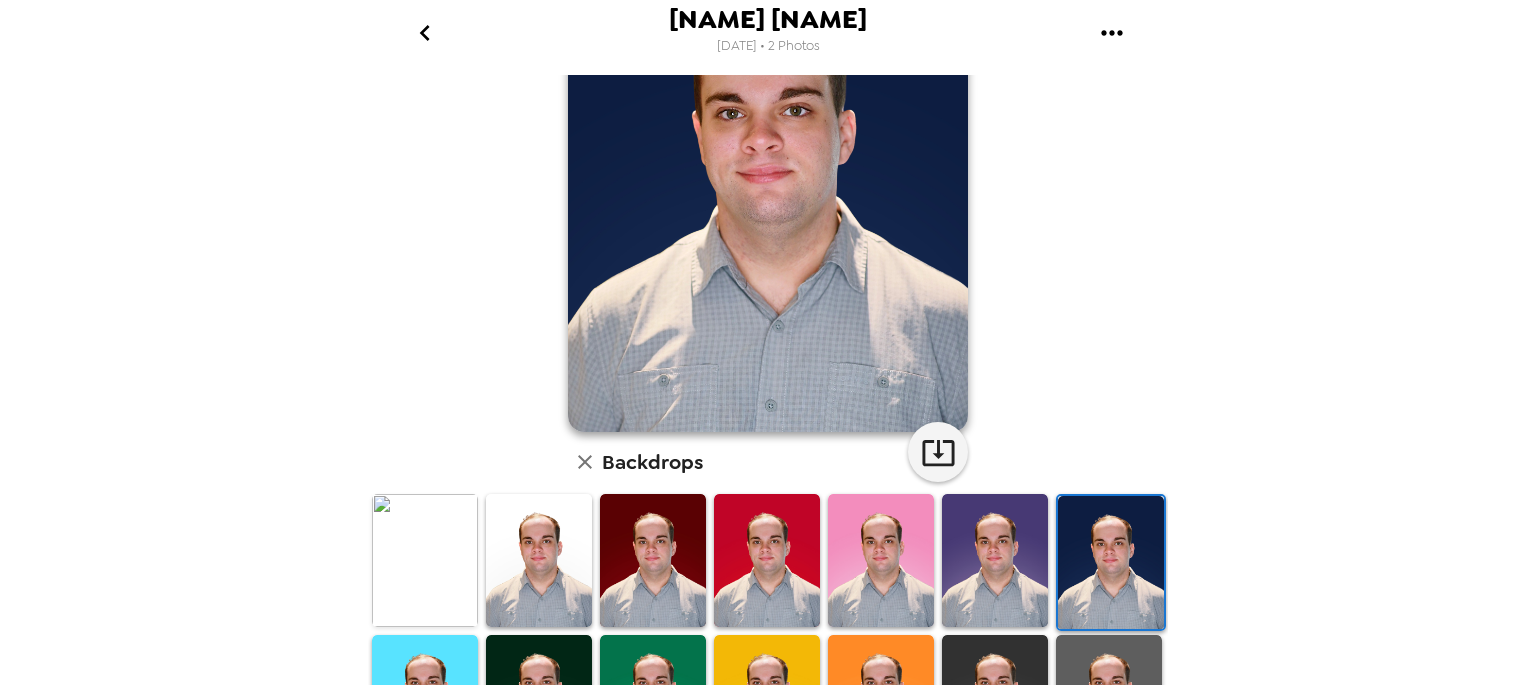 click at bounding box center (1111, 562) 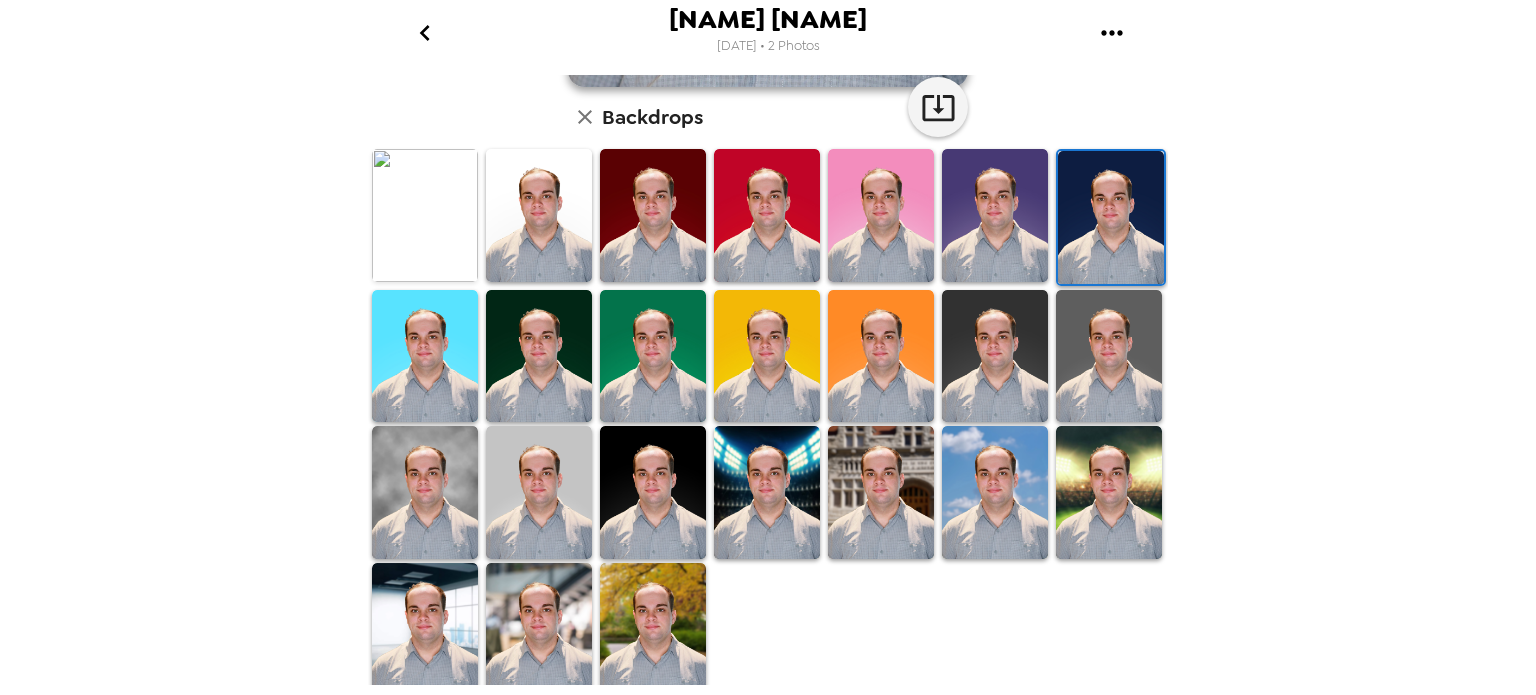 scroll, scrollTop: 0, scrollLeft: 0, axis: both 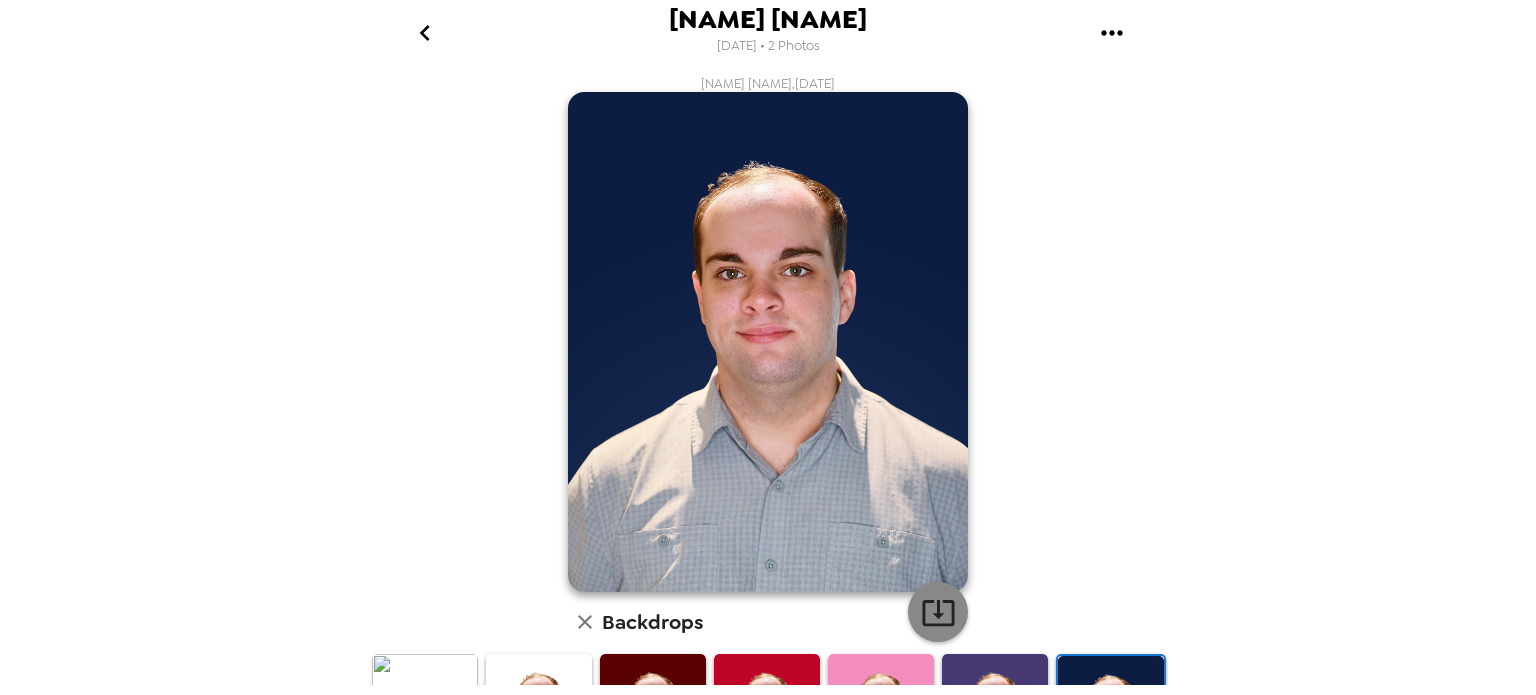 click 